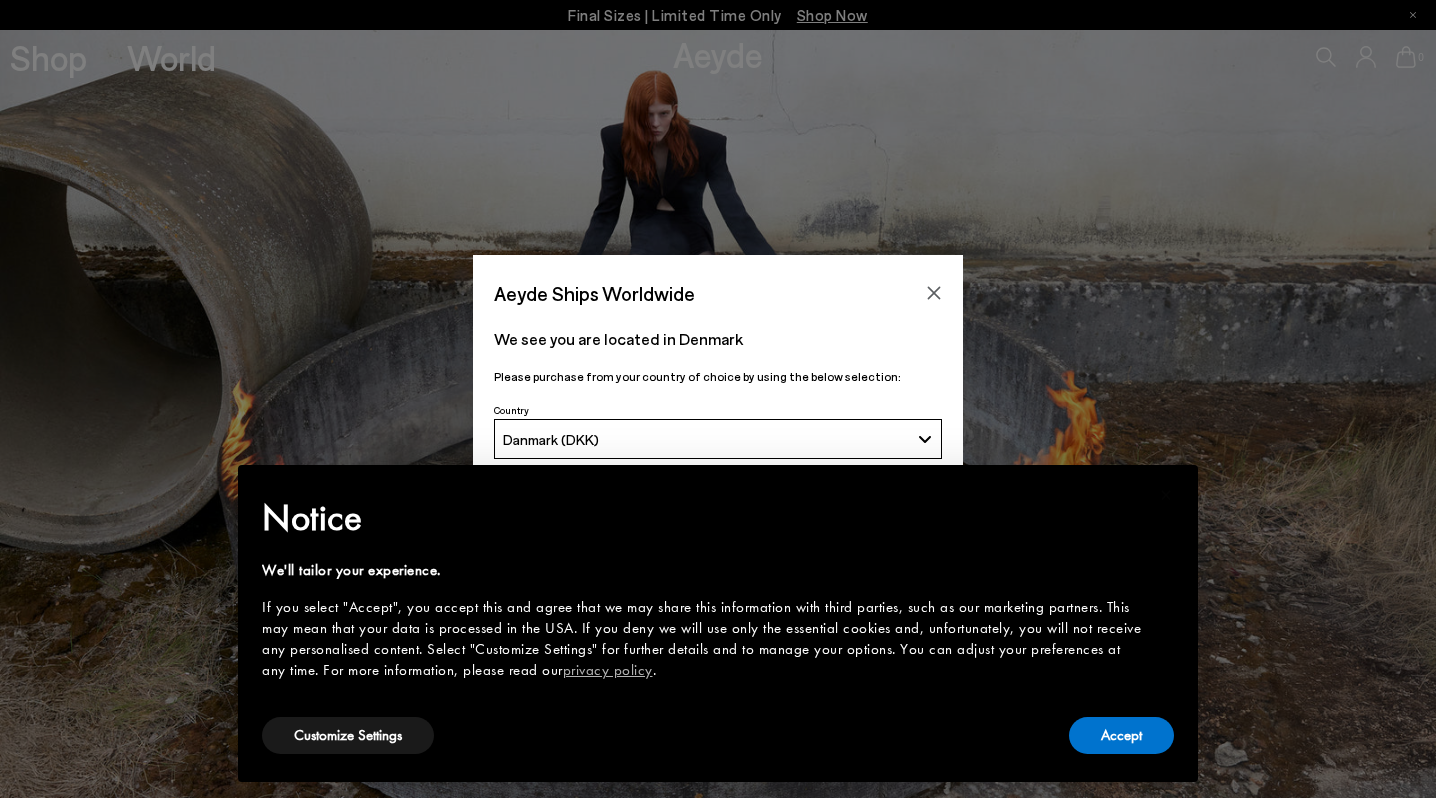 scroll, scrollTop: 0, scrollLeft: 0, axis: both 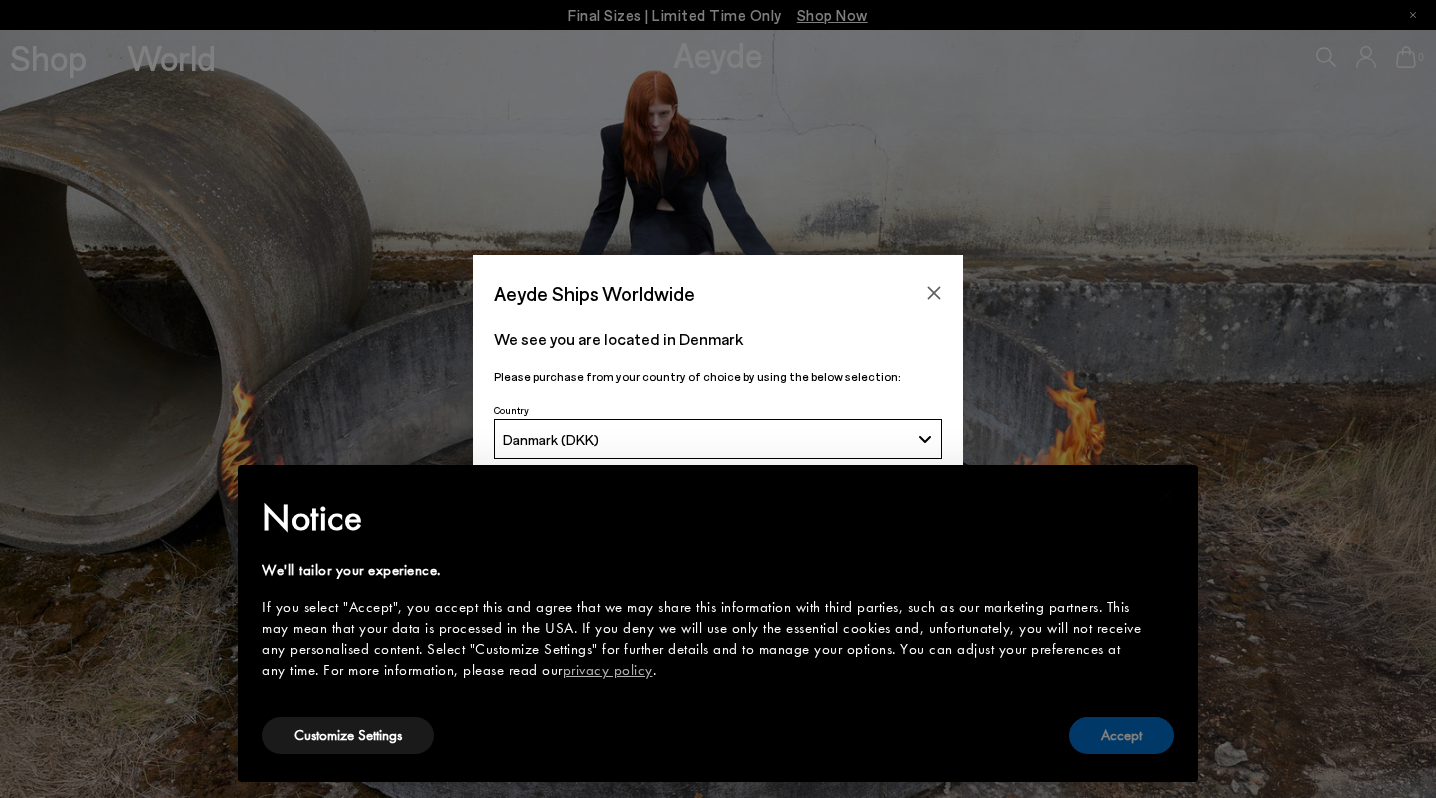 click on "Accept" at bounding box center (1121, 735) 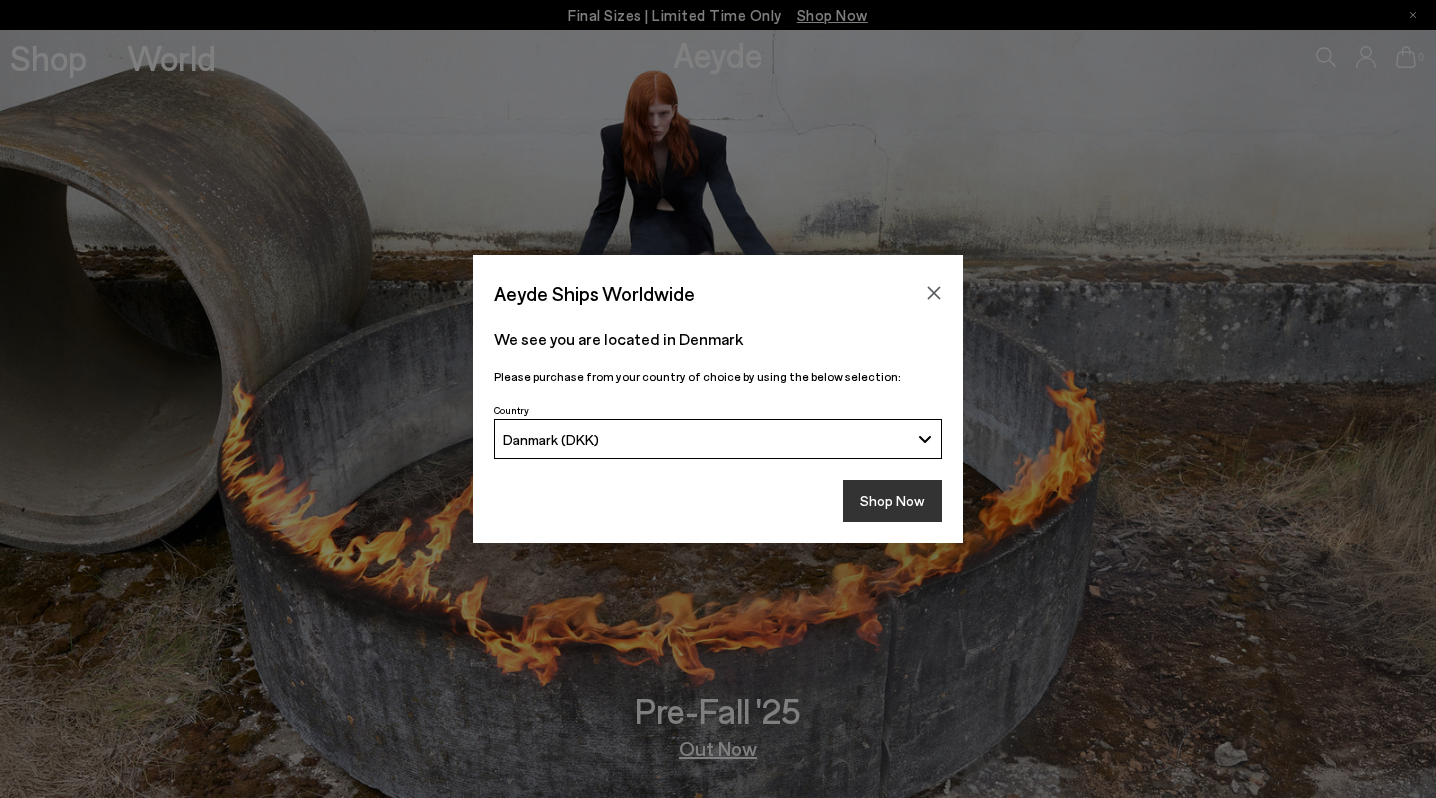 click on "Shop Now" at bounding box center [892, 501] 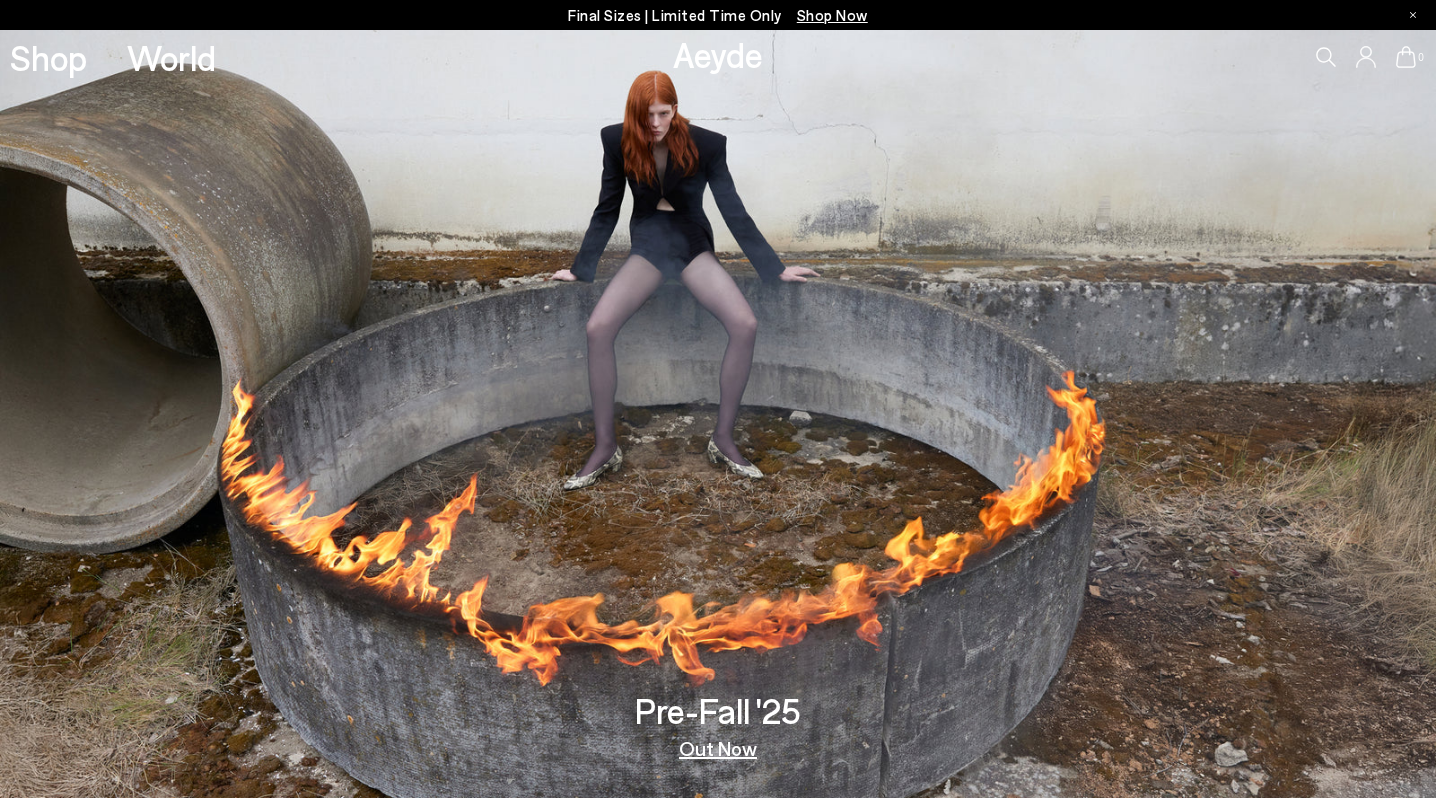 scroll, scrollTop: 0, scrollLeft: 0, axis: both 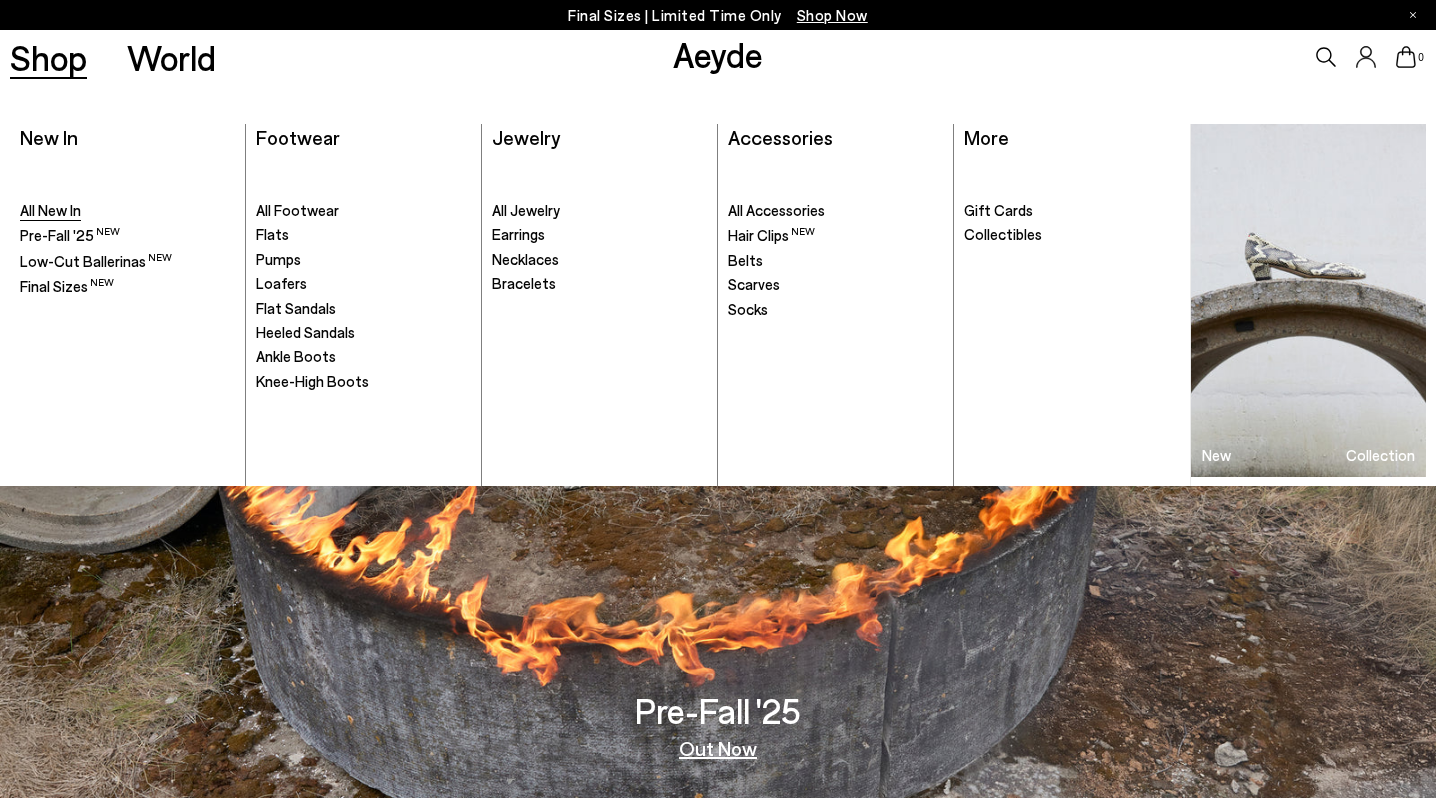 click on "All New In" at bounding box center (50, 210) 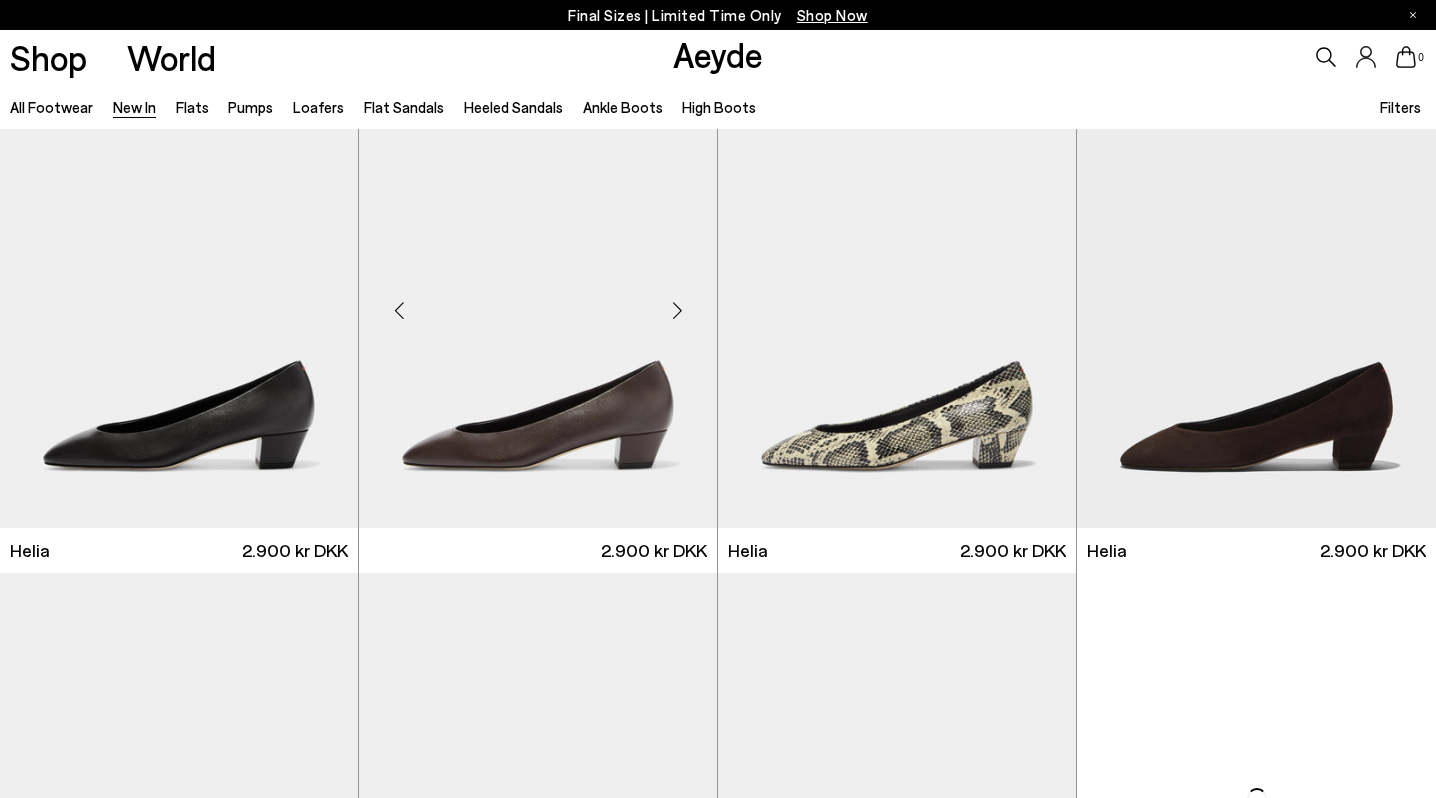 scroll, scrollTop: 551, scrollLeft: 0, axis: vertical 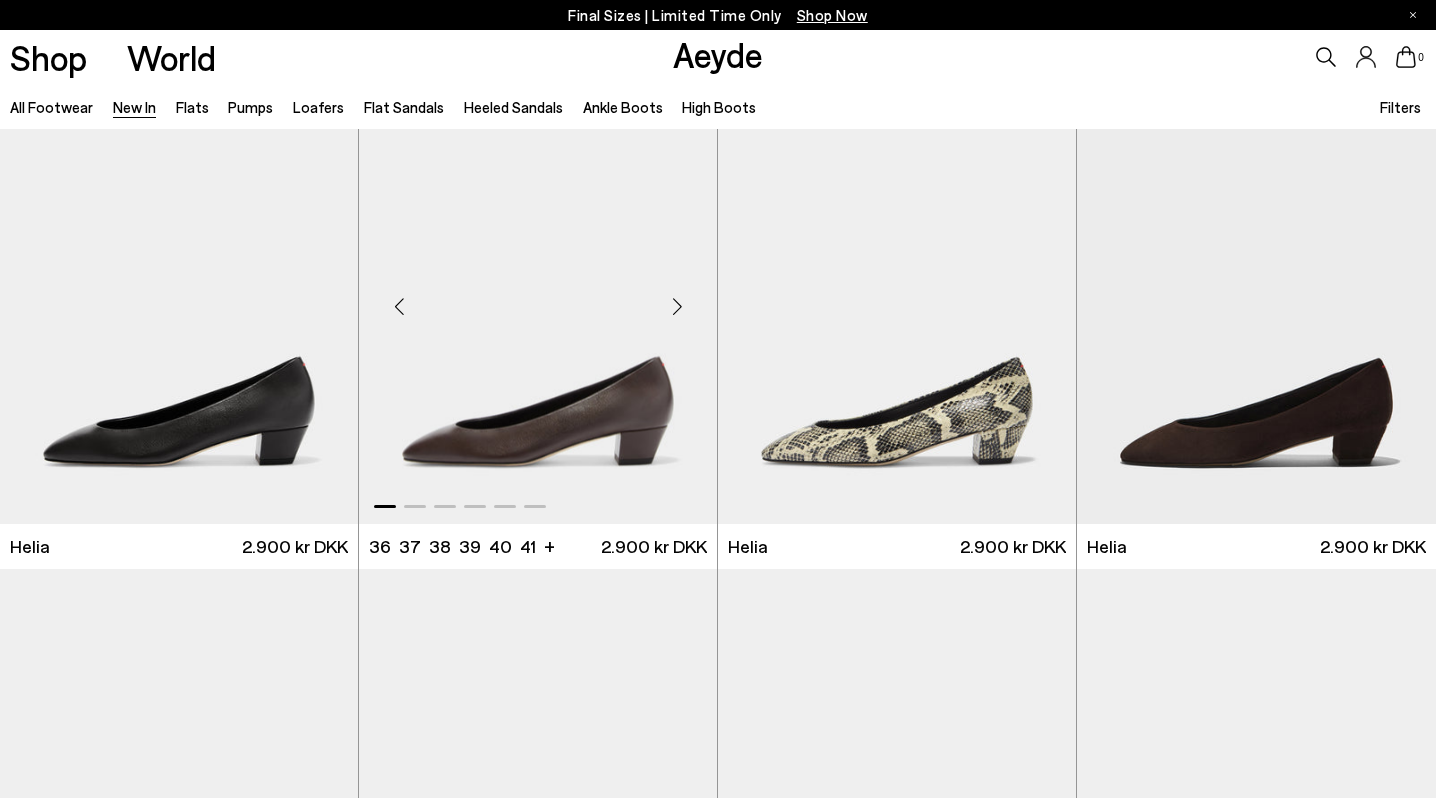 click at bounding box center [538, 298] 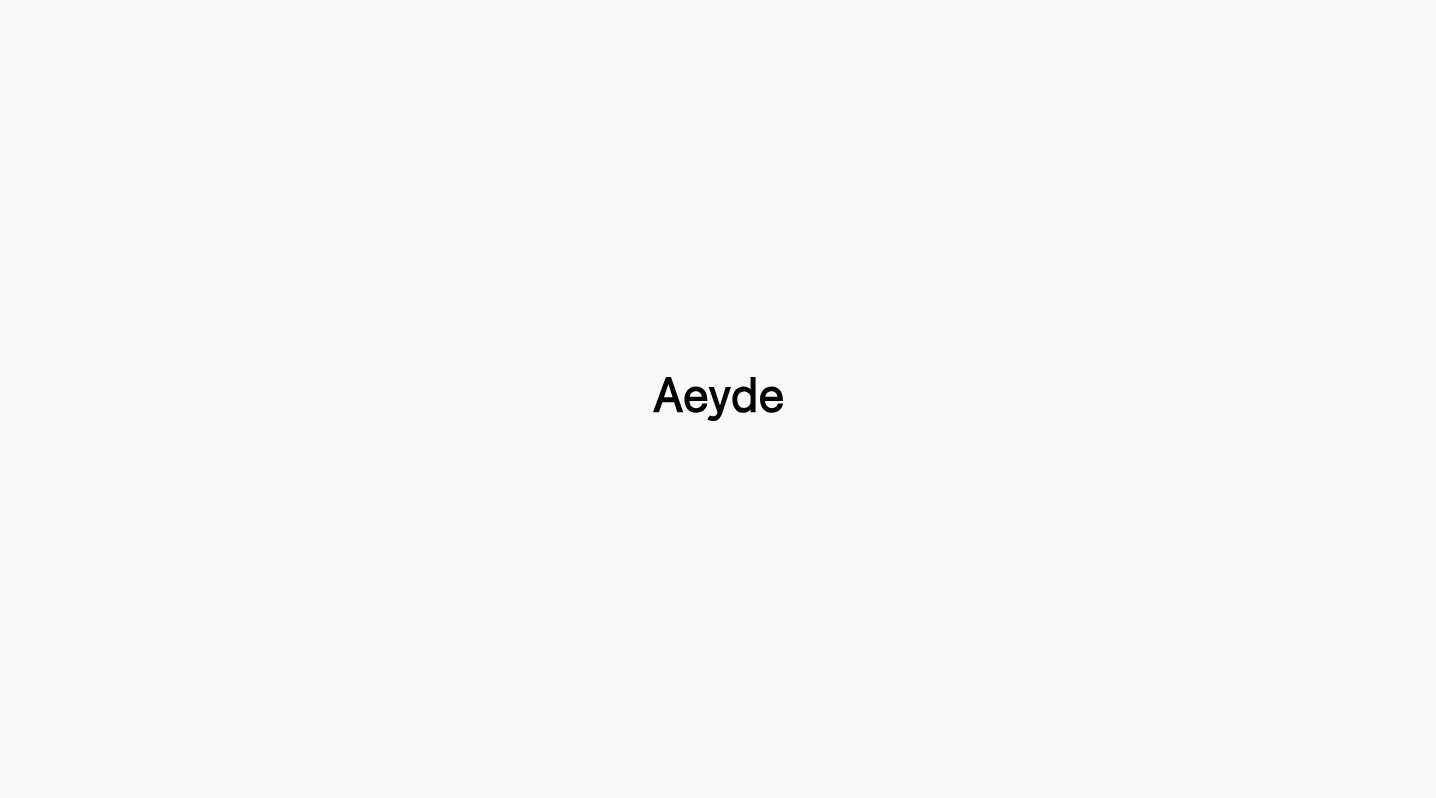 scroll, scrollTop: 0, scrollLeft: 0, axis: both 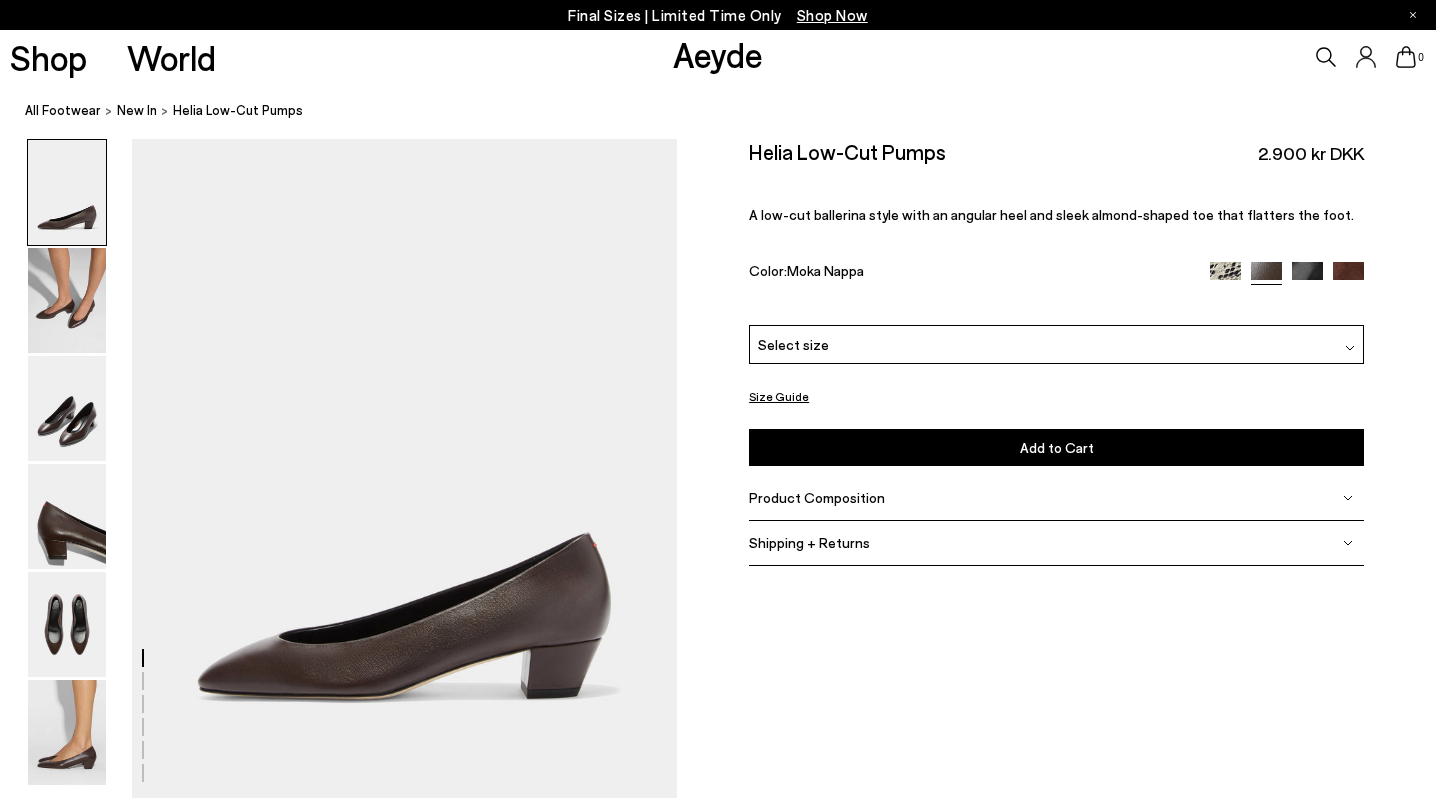 click on "Select size" at bounding box center (1056, 344) 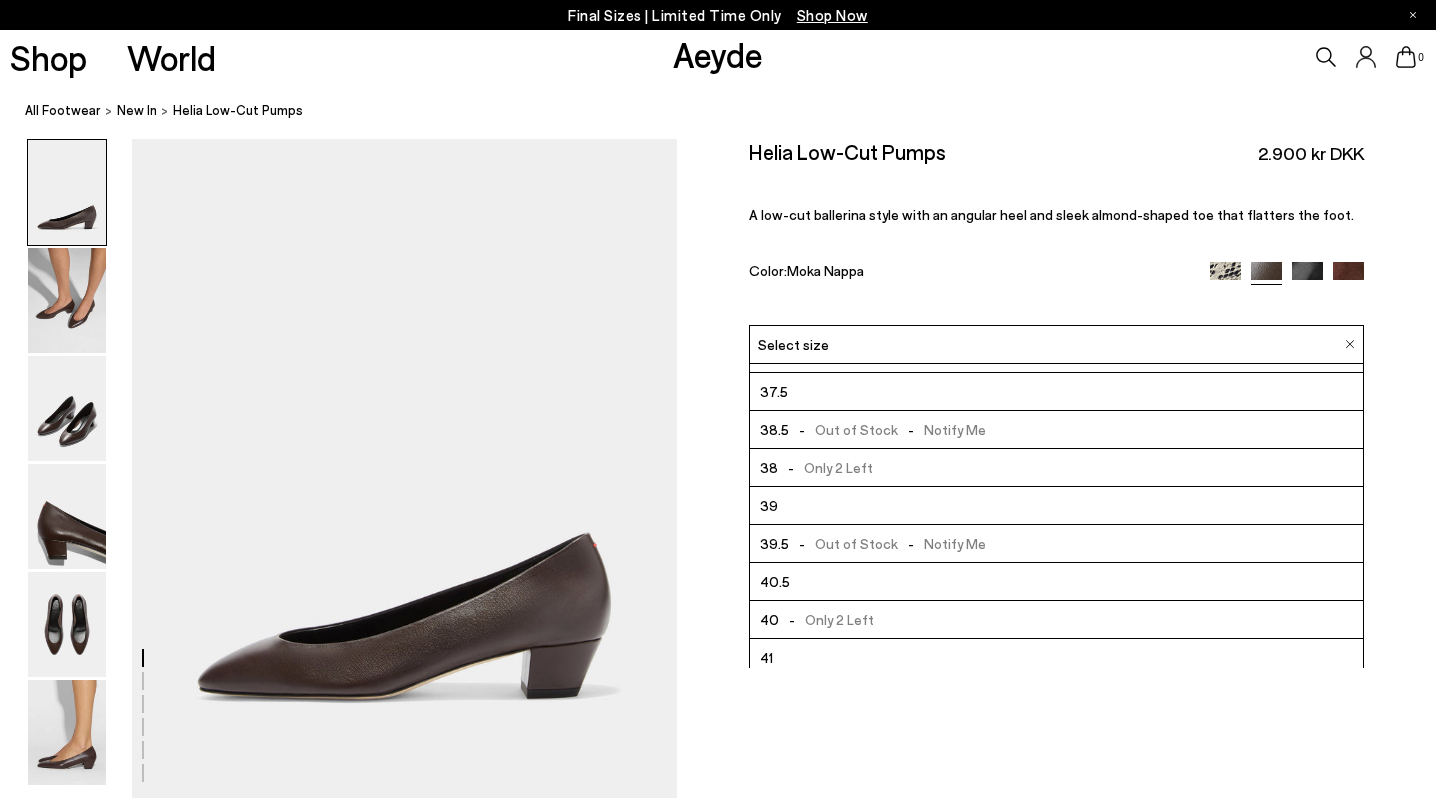 scroll, scrollTop: 54, scrollLeft: 0, axis: vertical 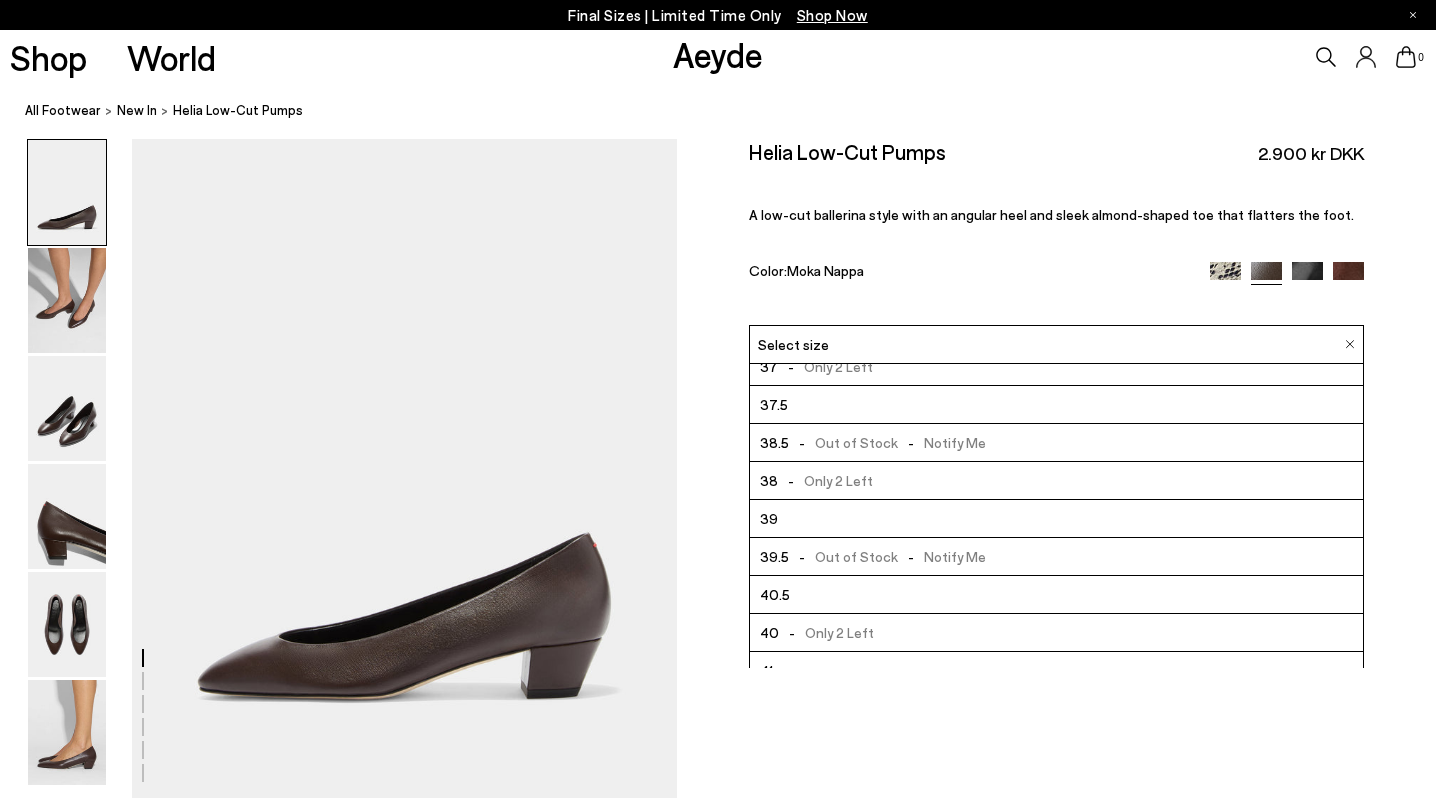click at bounding box center [1225, 277] 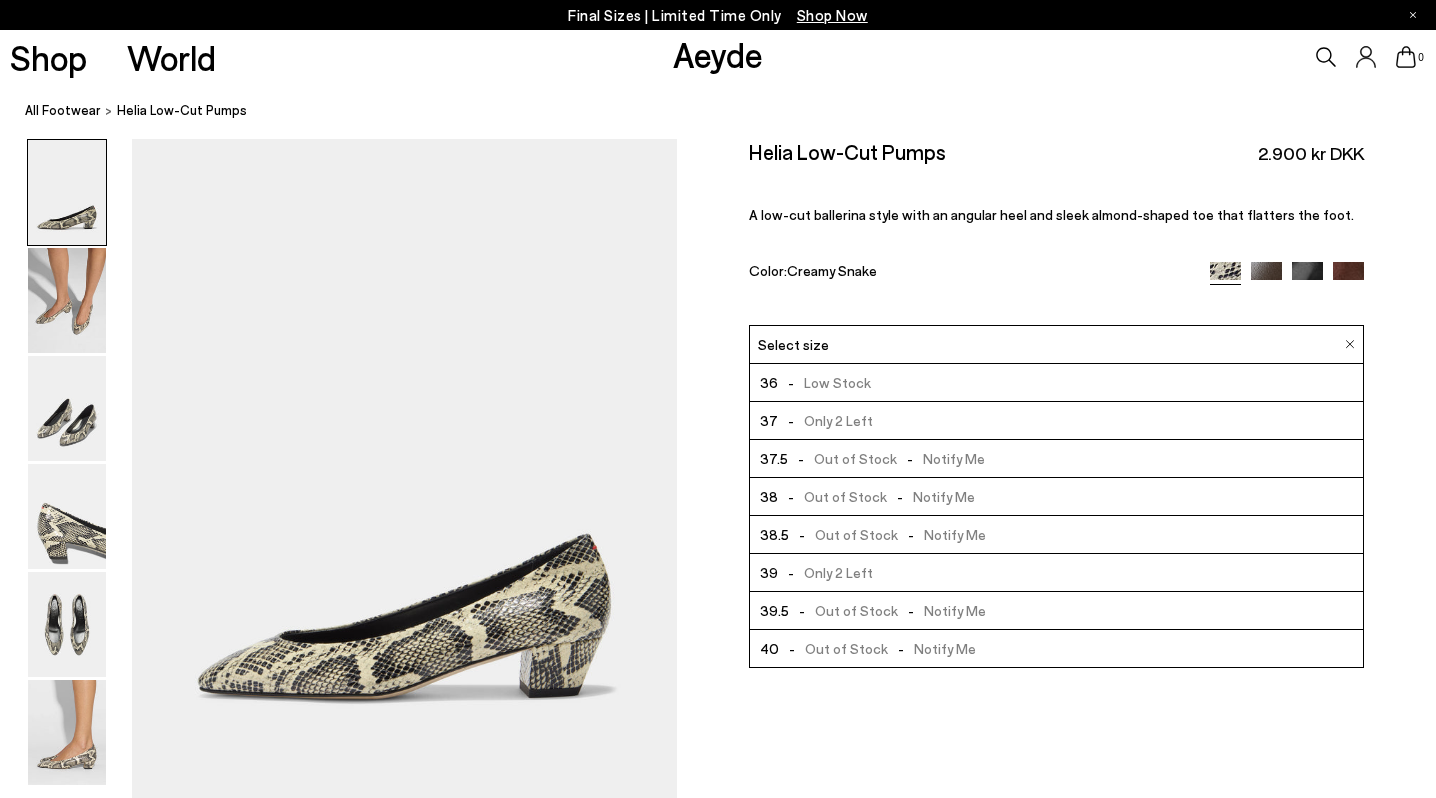 scroll, scrollTop: 0, scrollLeft: 0, axis: both 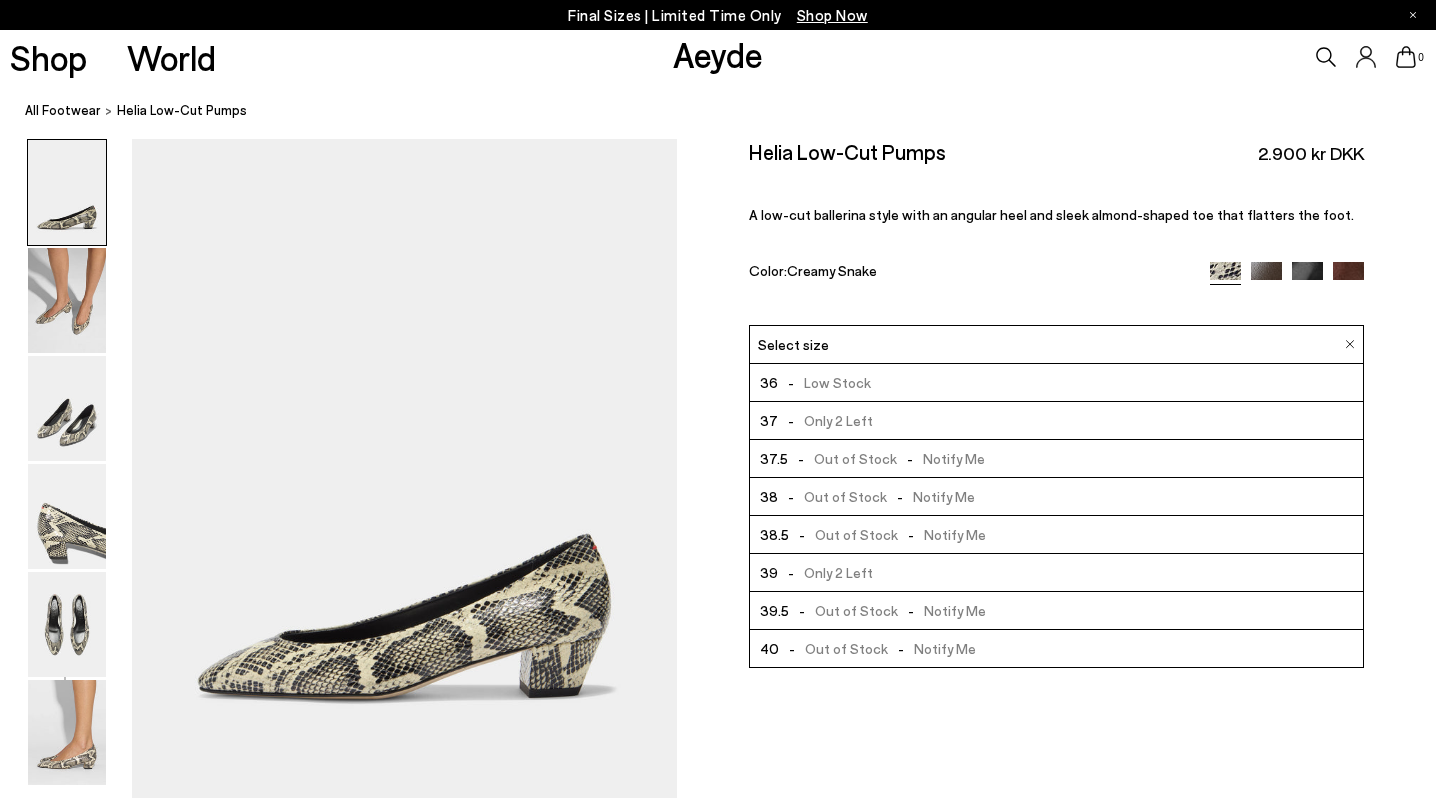 click at bounding box center [1348, 277] 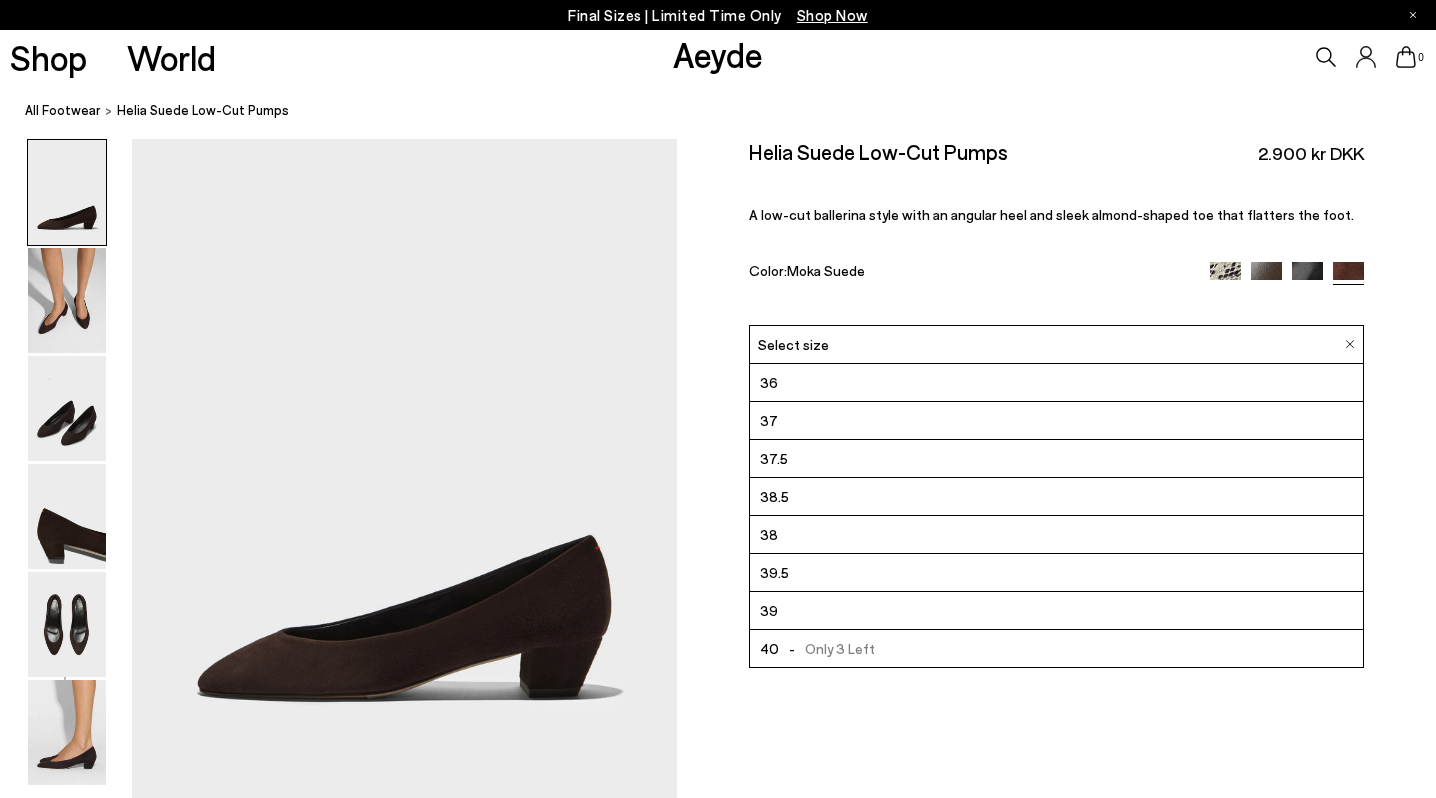 scroll, scrollTop: 0, scrollLeft: 0, axis: both 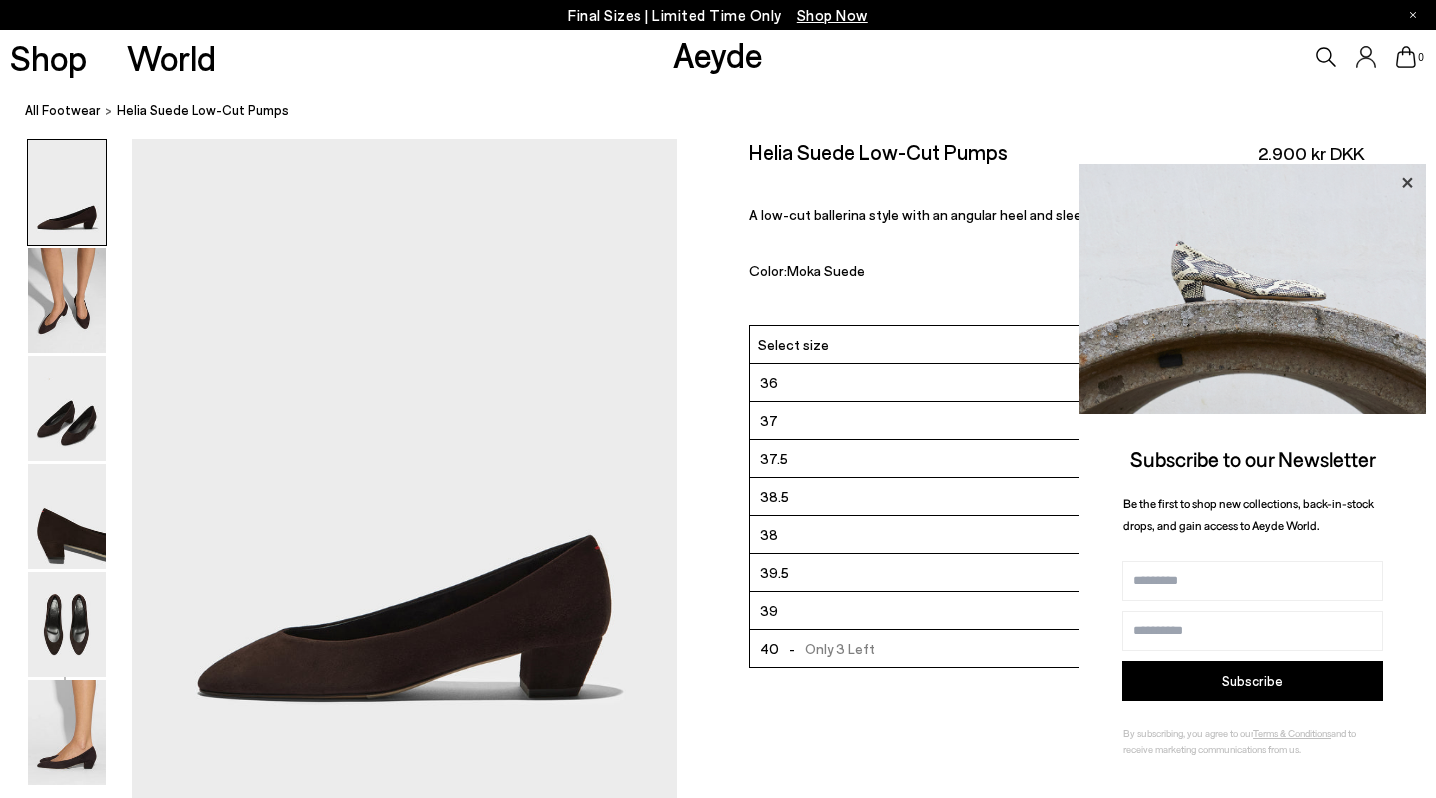click 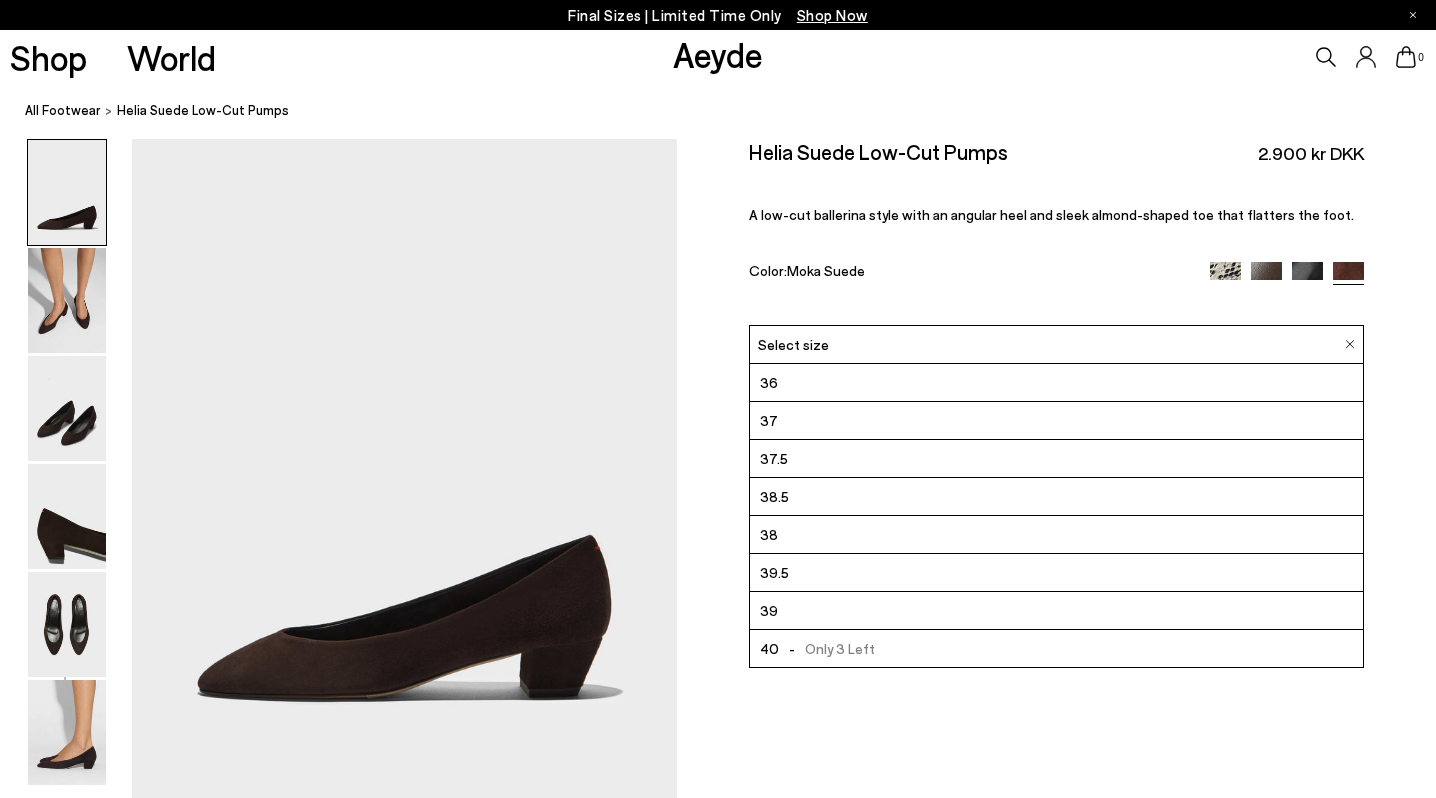 click at bounding box center [1307, 277] 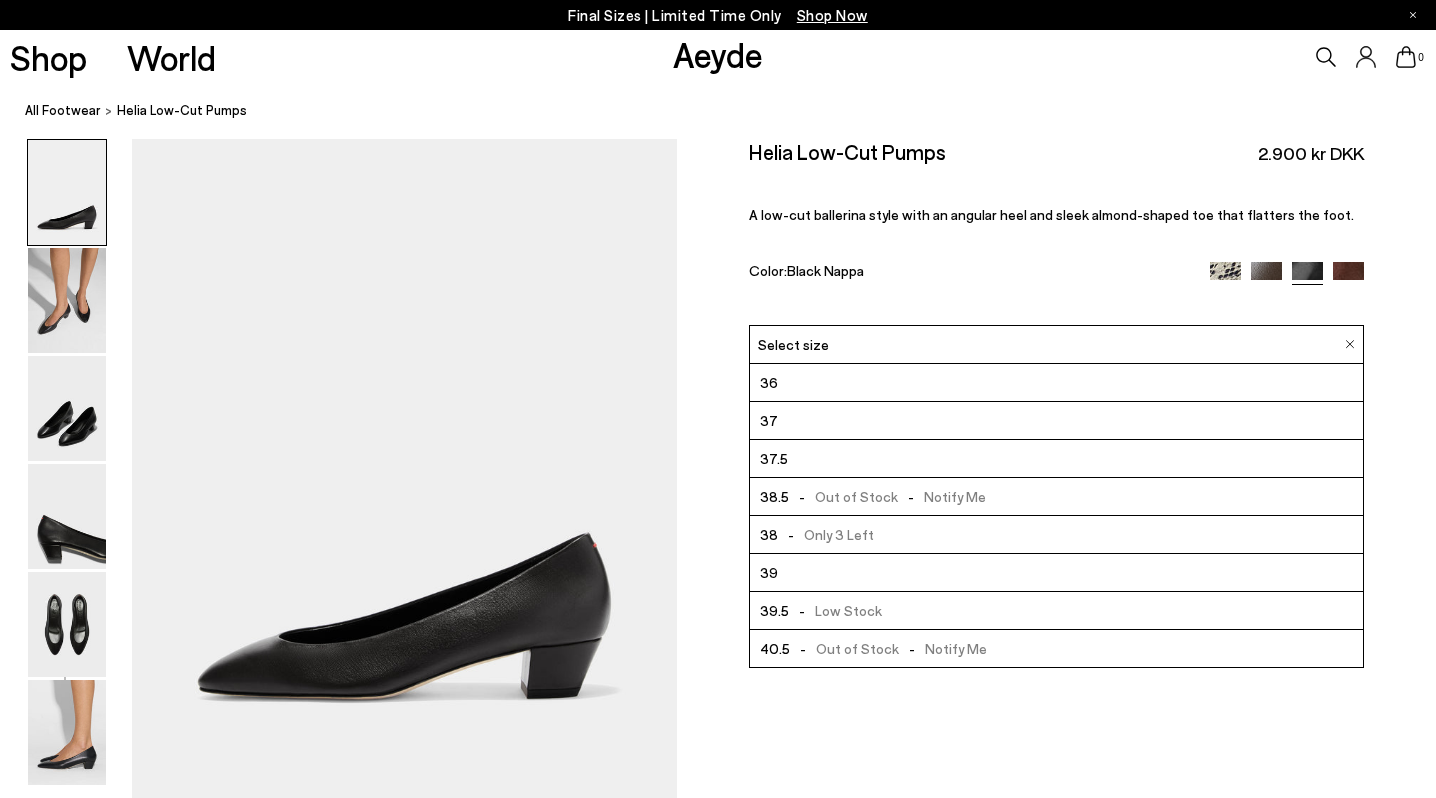 scroll, scrollTop: 0, scrollLeft: 0, axis: both 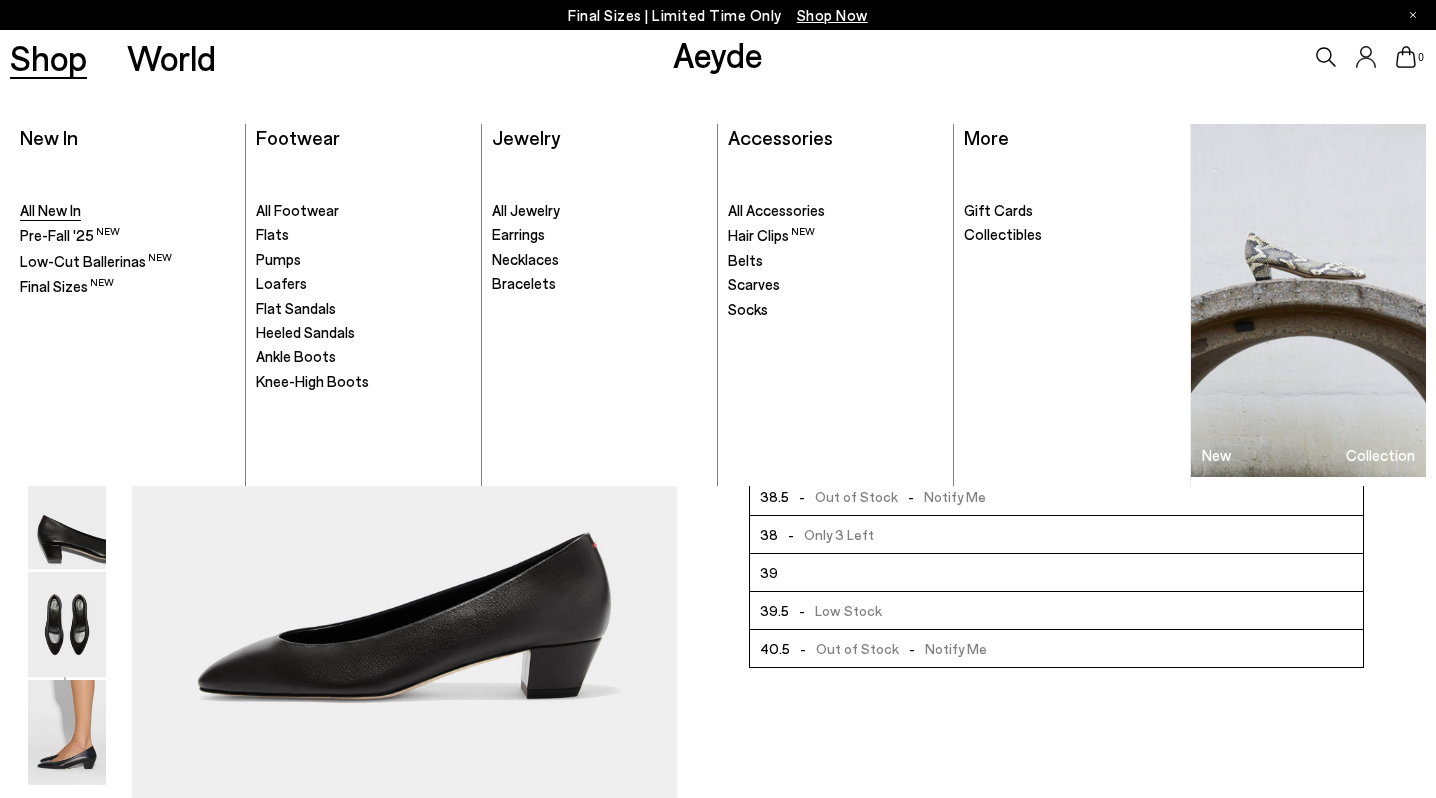 click on "All New In" at bounding box center [50, 210] 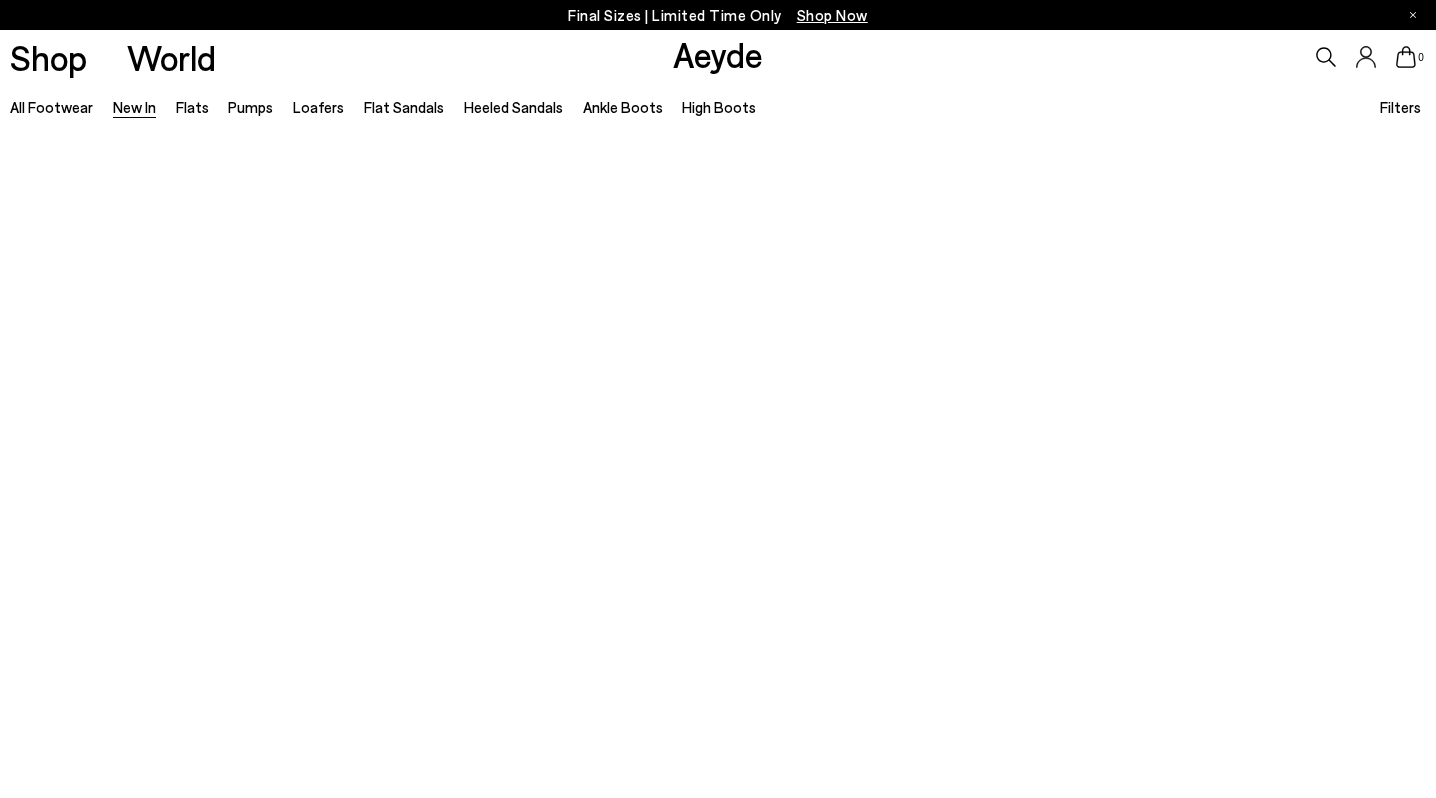 scroll, scrollTop: 0, scrollLeft: 0, axis: both 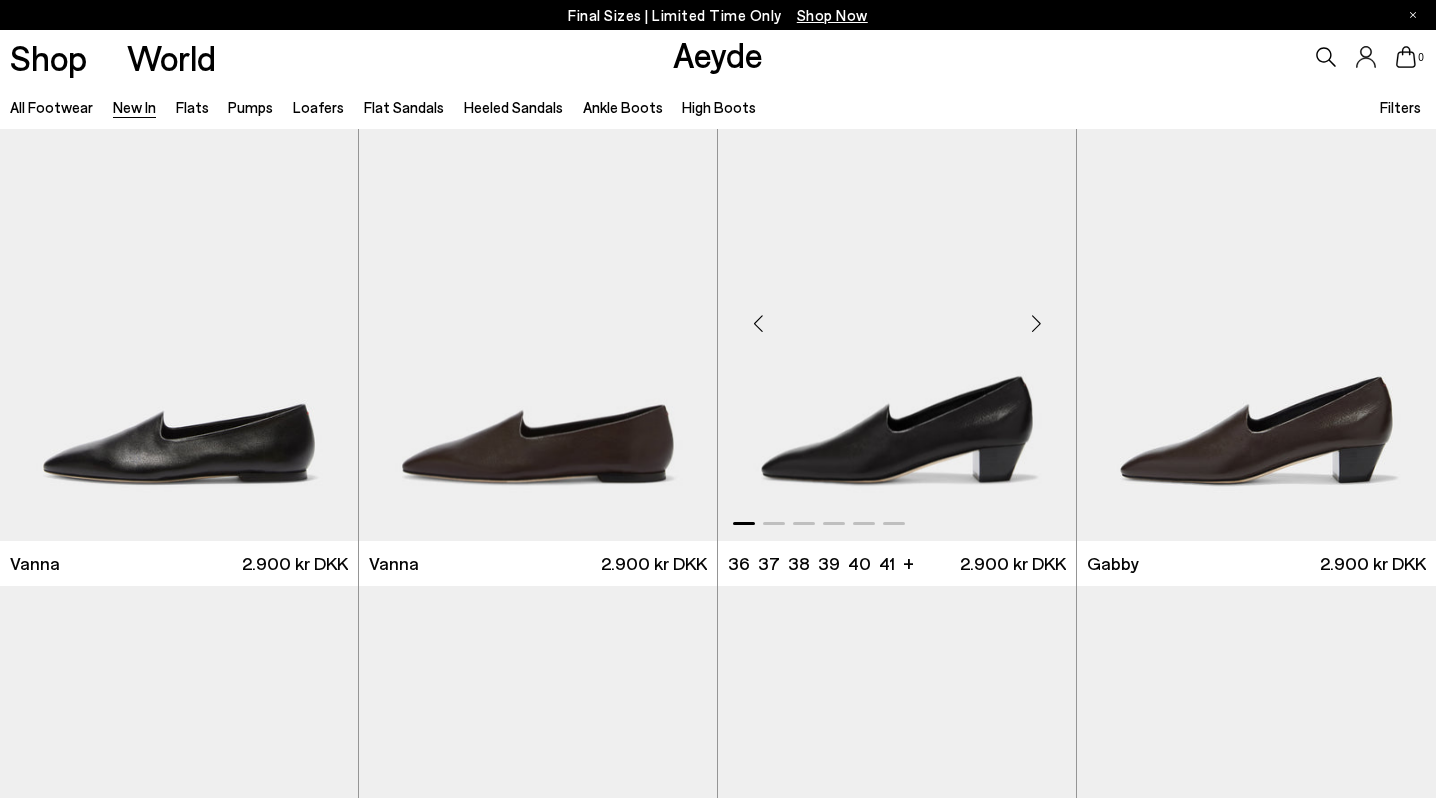 click at bounding box center (897, 316) 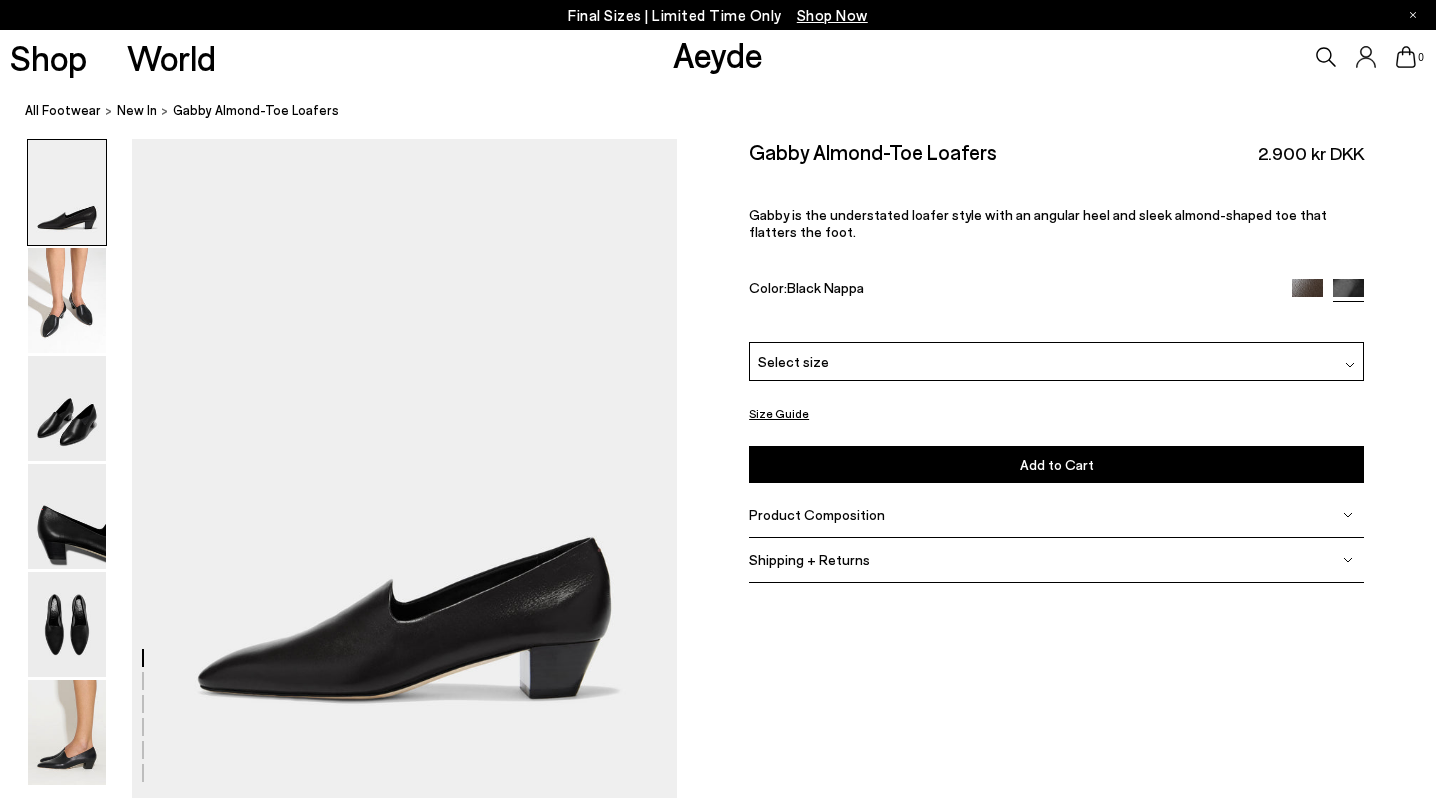 scroll, scrollTop: 0, scrollLeft: 0, axis: both 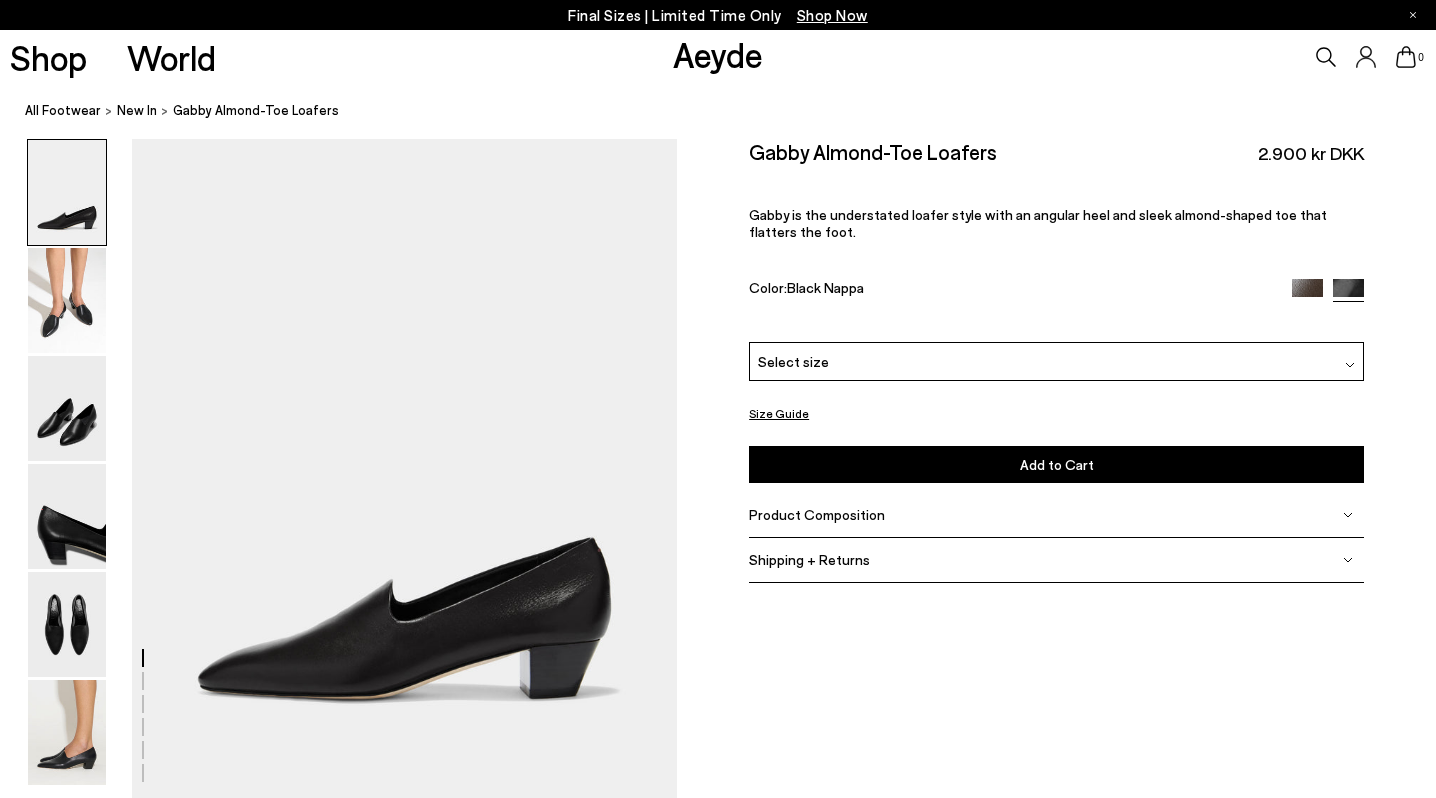 click on "Select size" at bounding box center [1056, 361] 